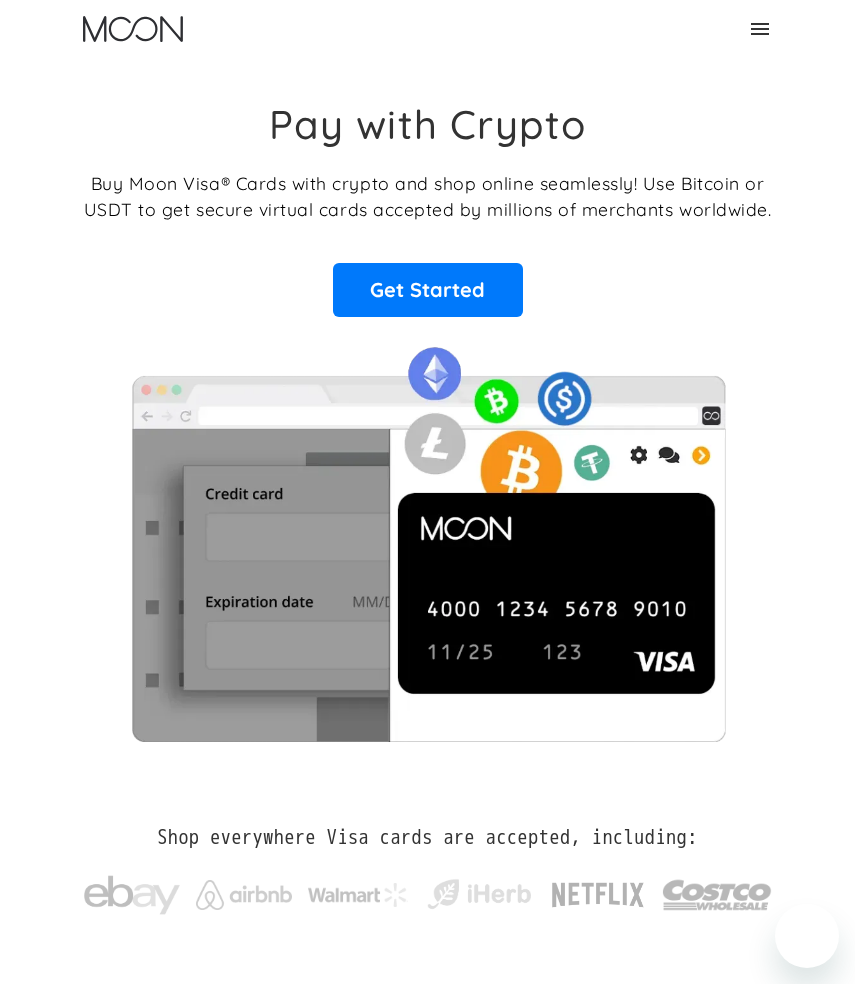 scroll, scrollTop: 0, scrollLeft: 0, axis: both 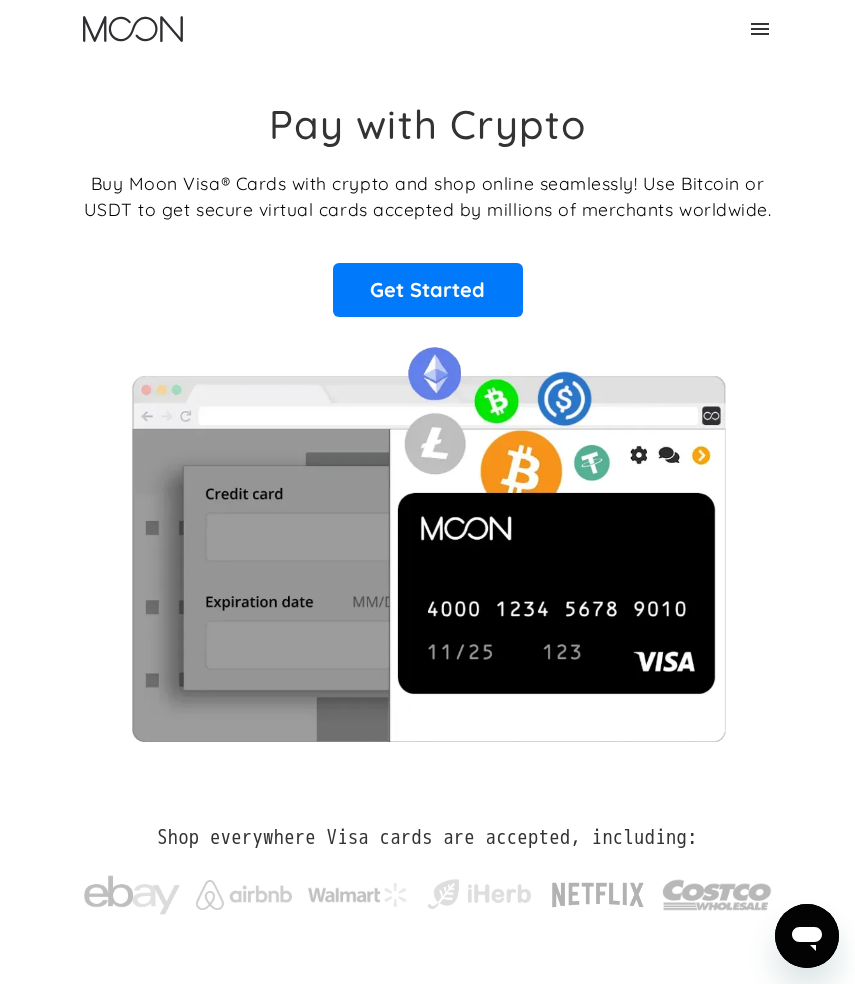 click 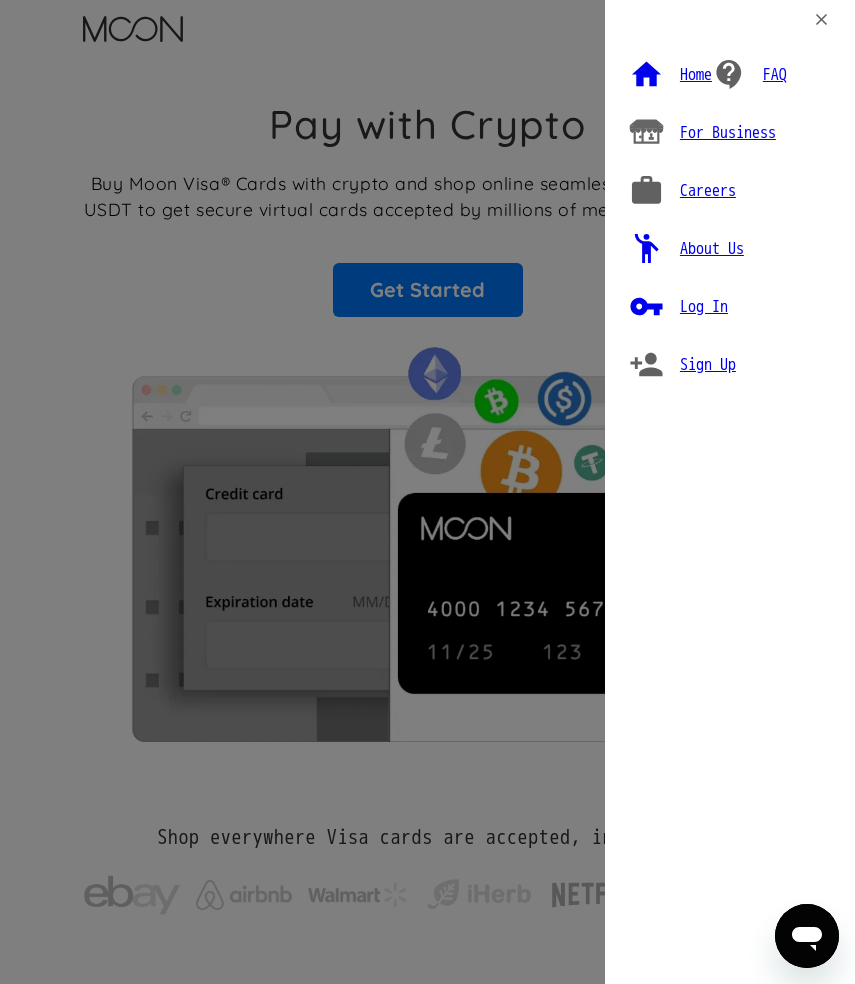 click on "Log In" at bounding box center (704, 307) 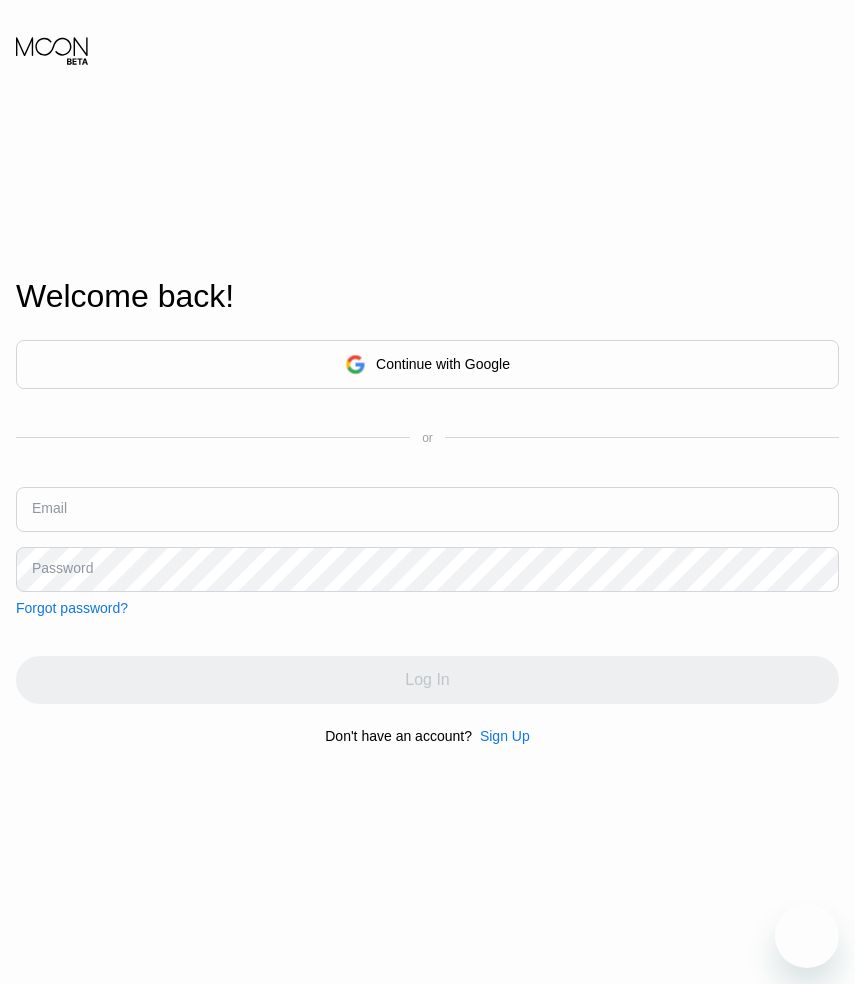 scroll, scrollTop: 0, scrollLeft: 0, axis: both 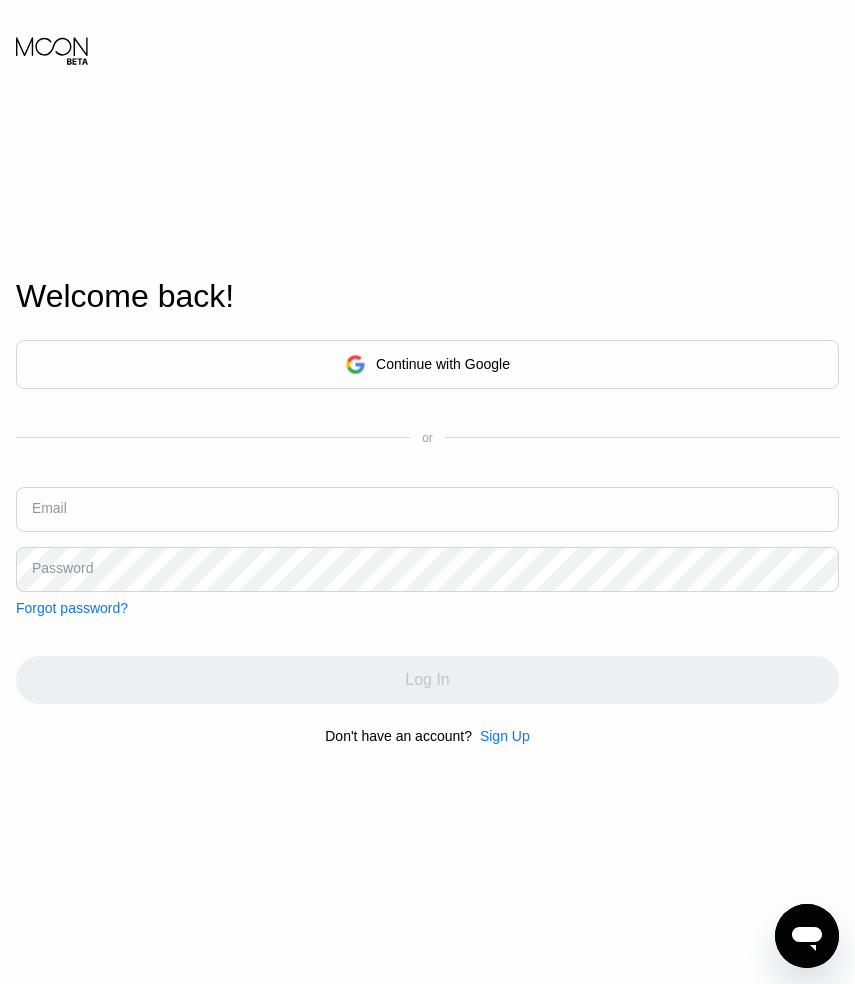 click at bounding box center [427, 509] 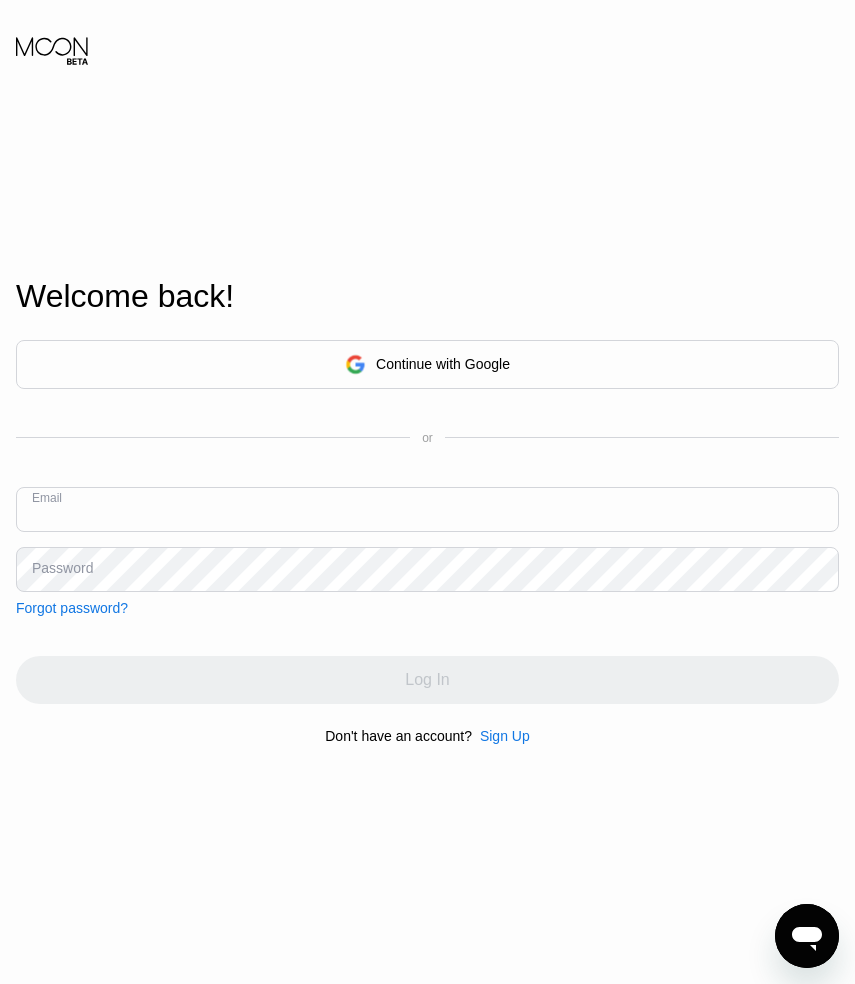 paste on "[EMAIL_ADDRESS][DOMAIN_NAME]" 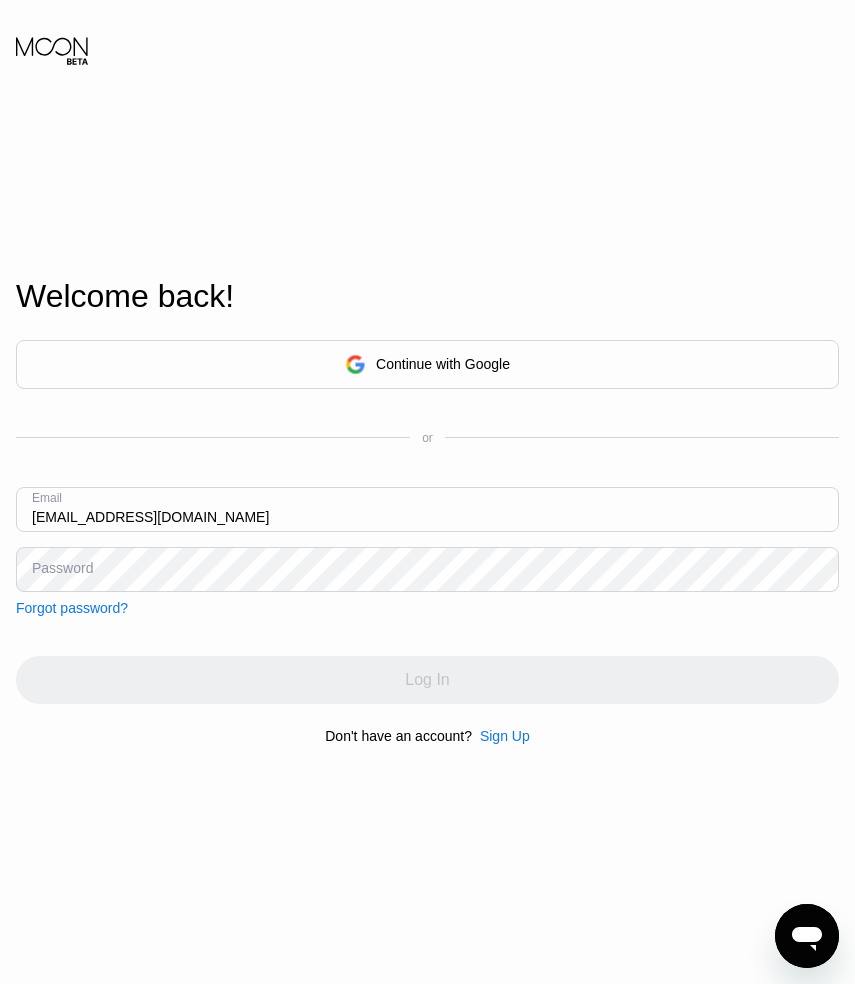 type on "[EMAIL_ADDRESS][DOMAIN_NAME]" 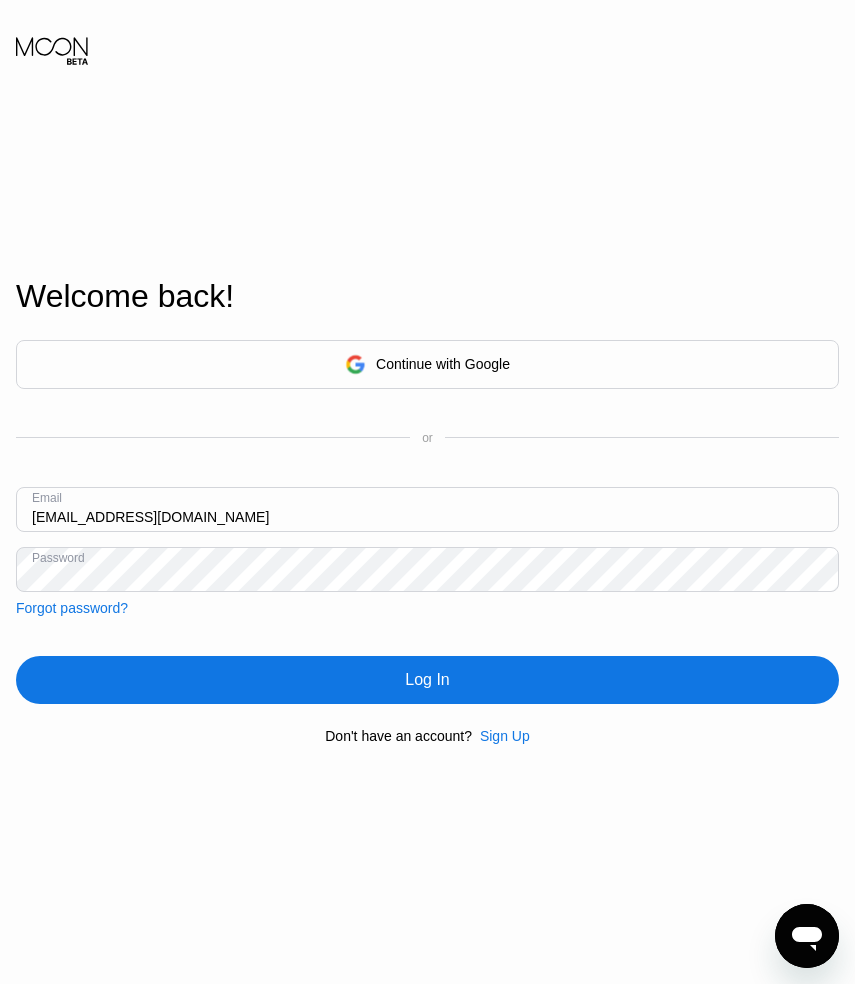 click on "Log In" at bounding box center [427, 680] 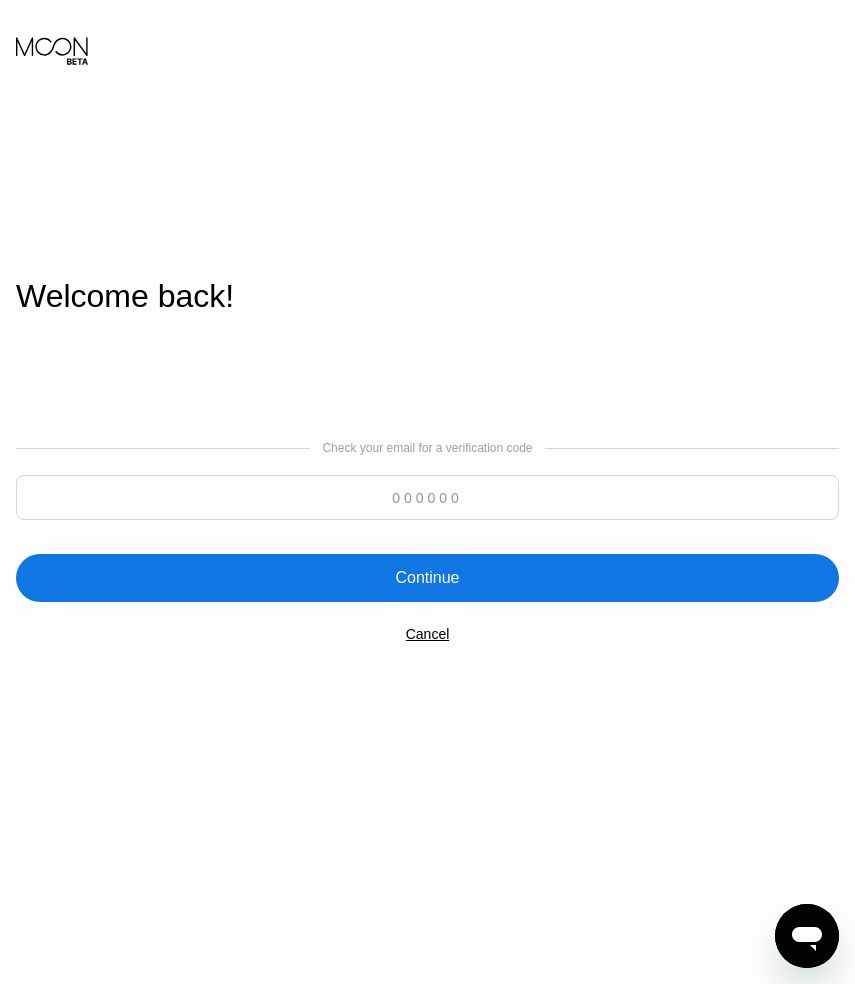 click at bounding box center (427, 497) 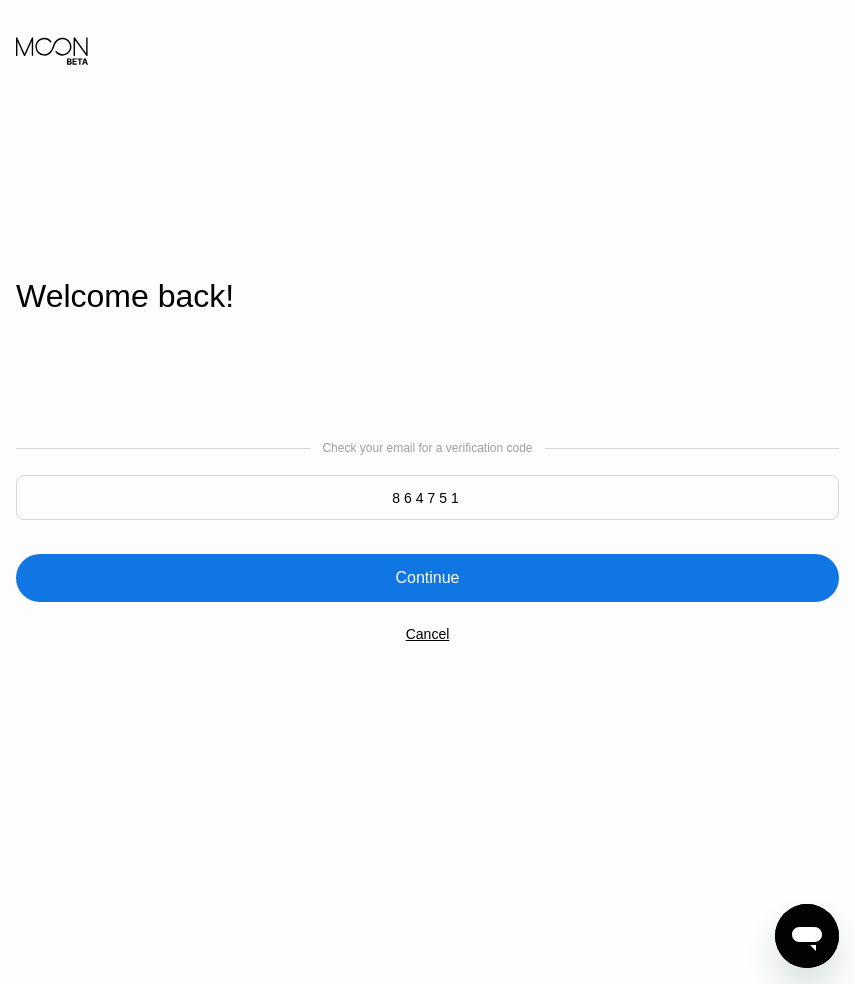 type on "864751" 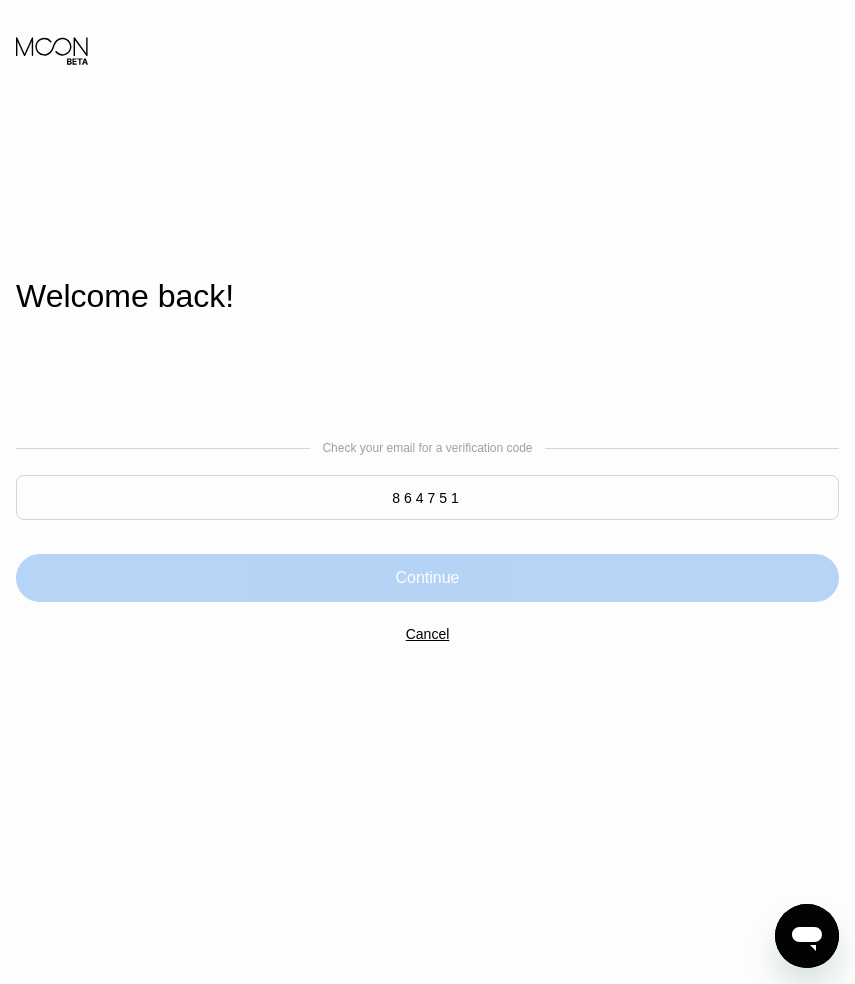 click on "Continue" at bounding box center (427, 578) 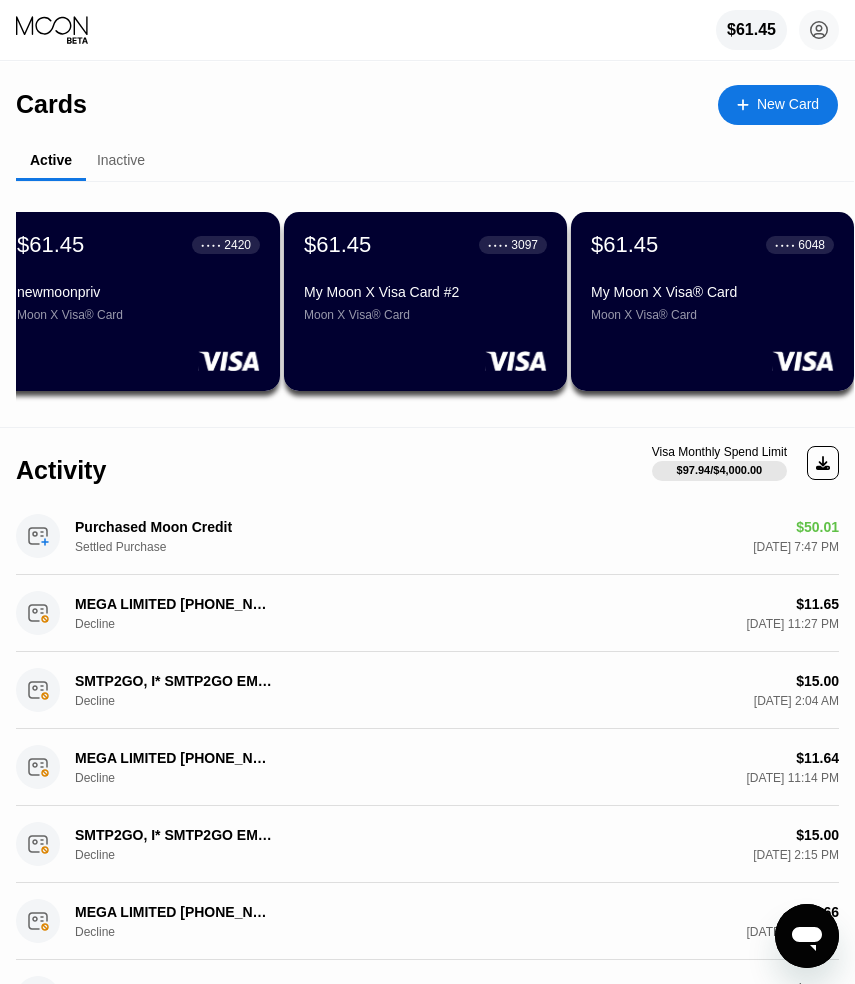 scroll, scrollTop: 0, scrollLeft: 0, axis: both 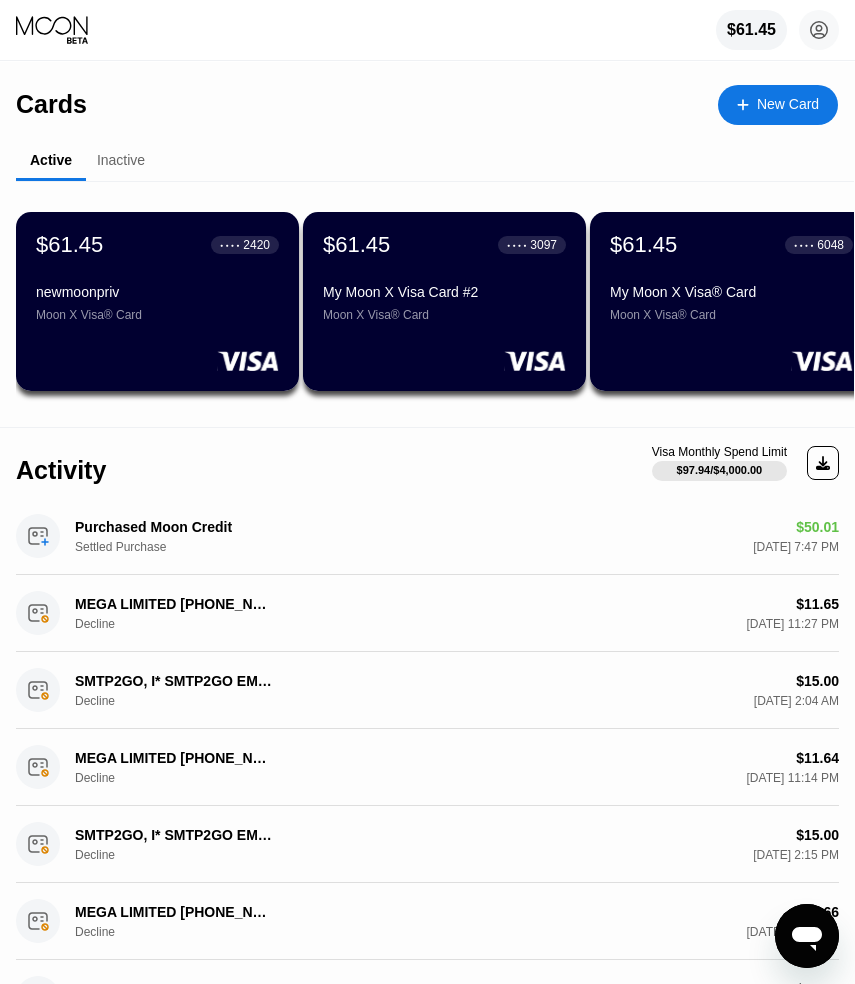 click on "$61.45 ● ● ● ● 2420 newmoonpriv Moon X Visa® Card" at bounding box center [157, 277] 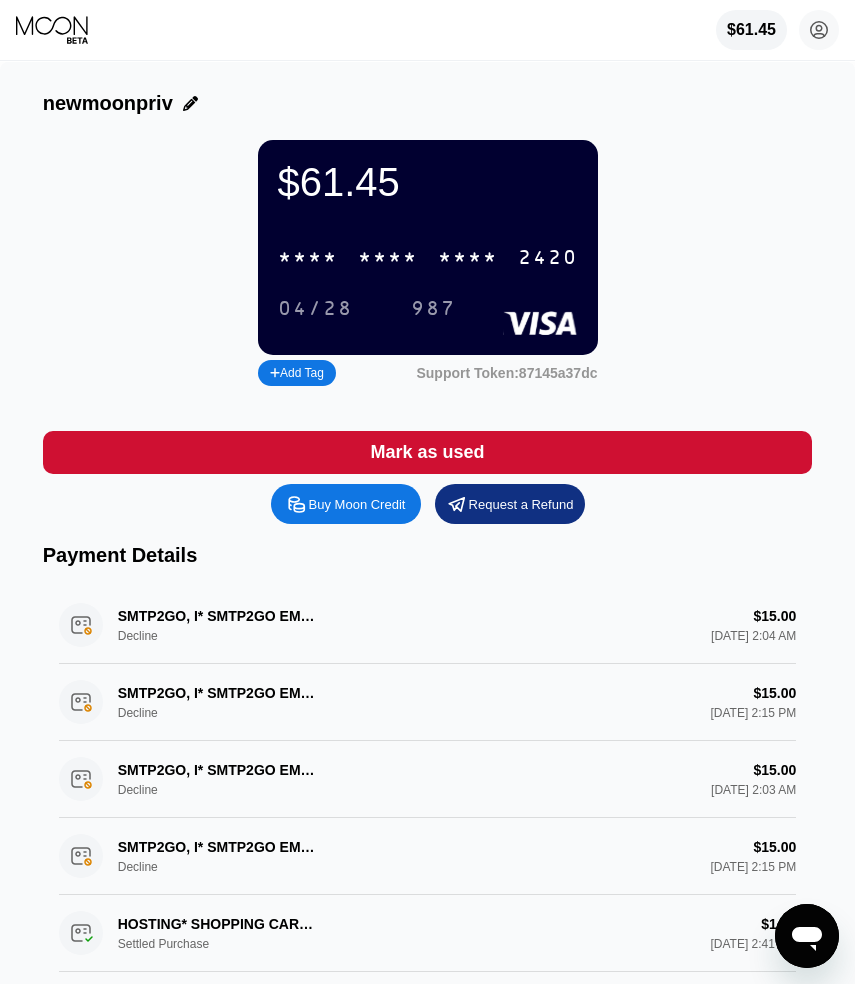 click on "$61.45 * * * * * * * * * * * * 2420 04/28 987  Add Tag Support Token:  87145a37dc" at bounding box center (428, 265) 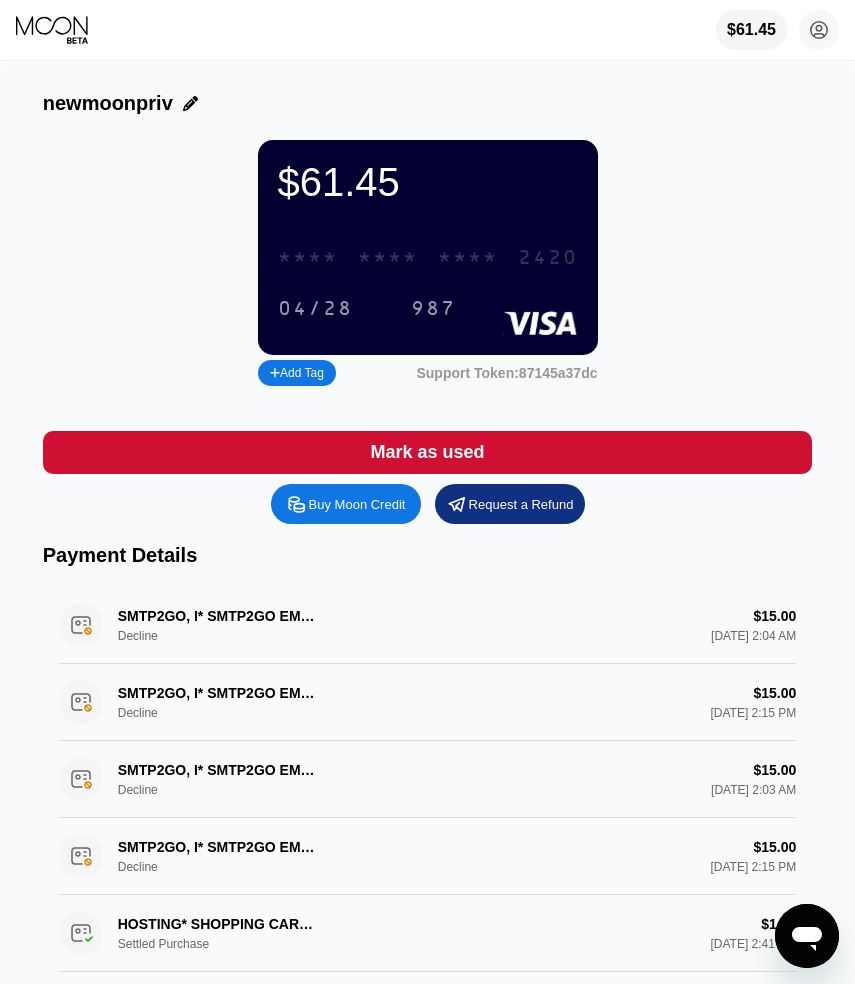 click on "* * * *" at bounding box center [388, 258] 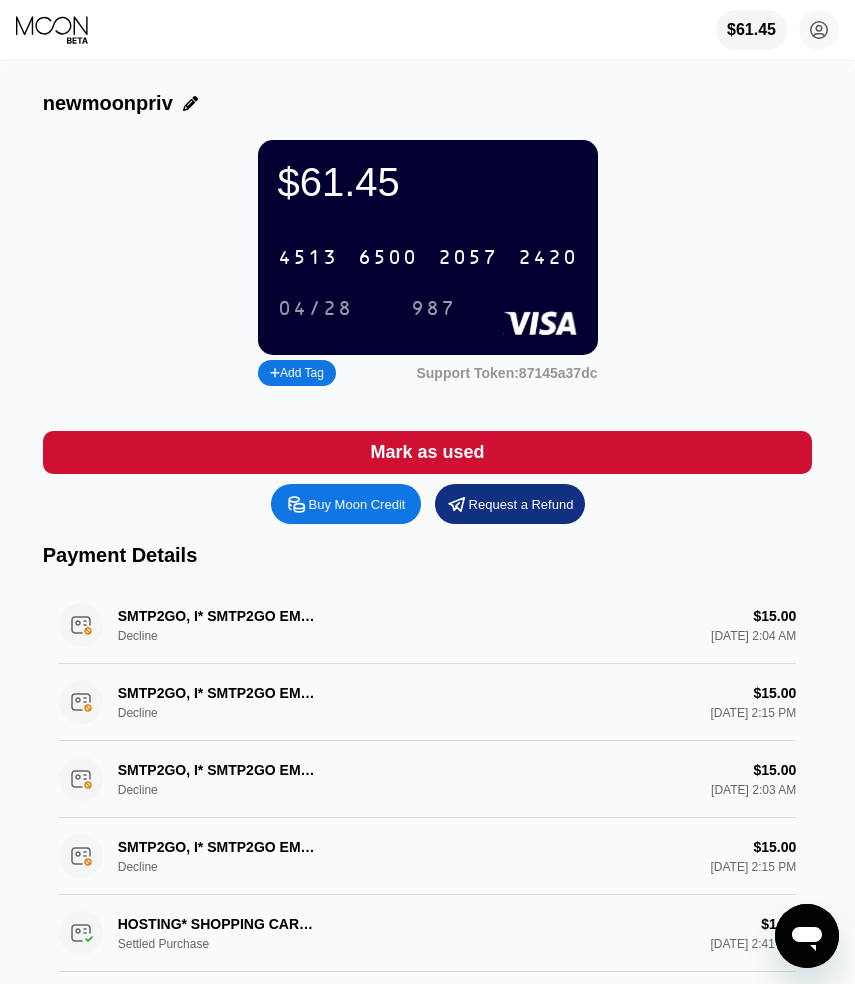 click on "987" at bounding box center [433, 309] 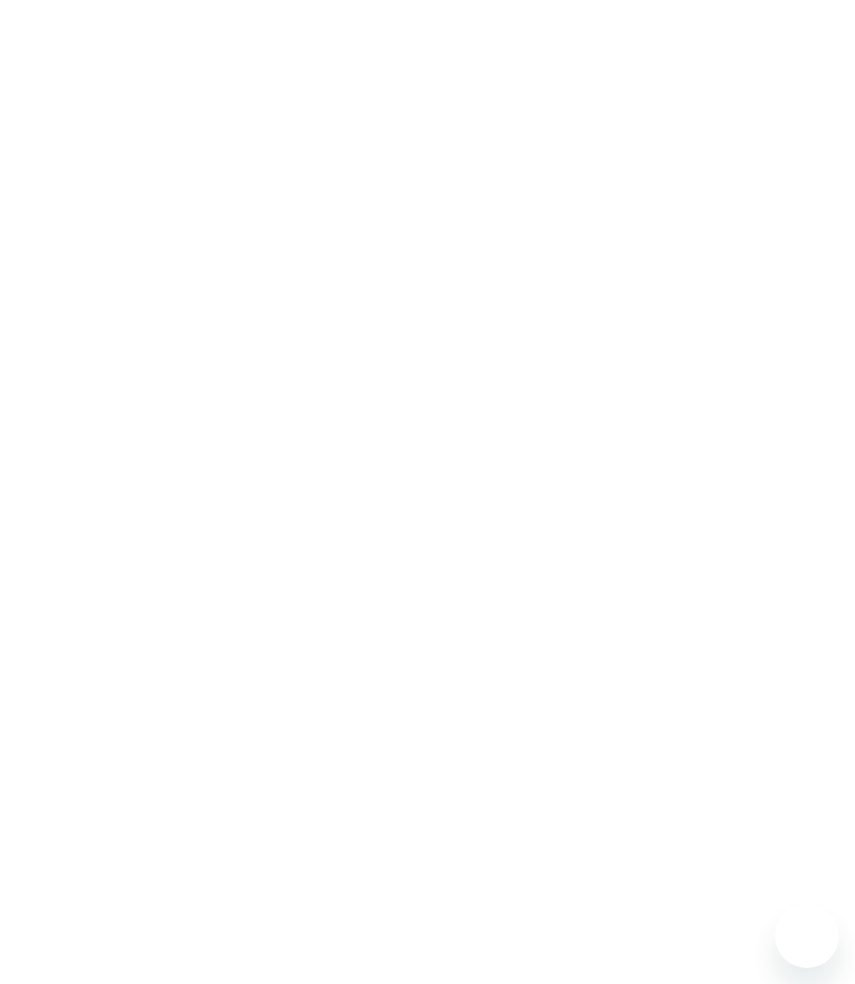 scroll, scrollTop: 0, scrollLeft: 0, axis: both 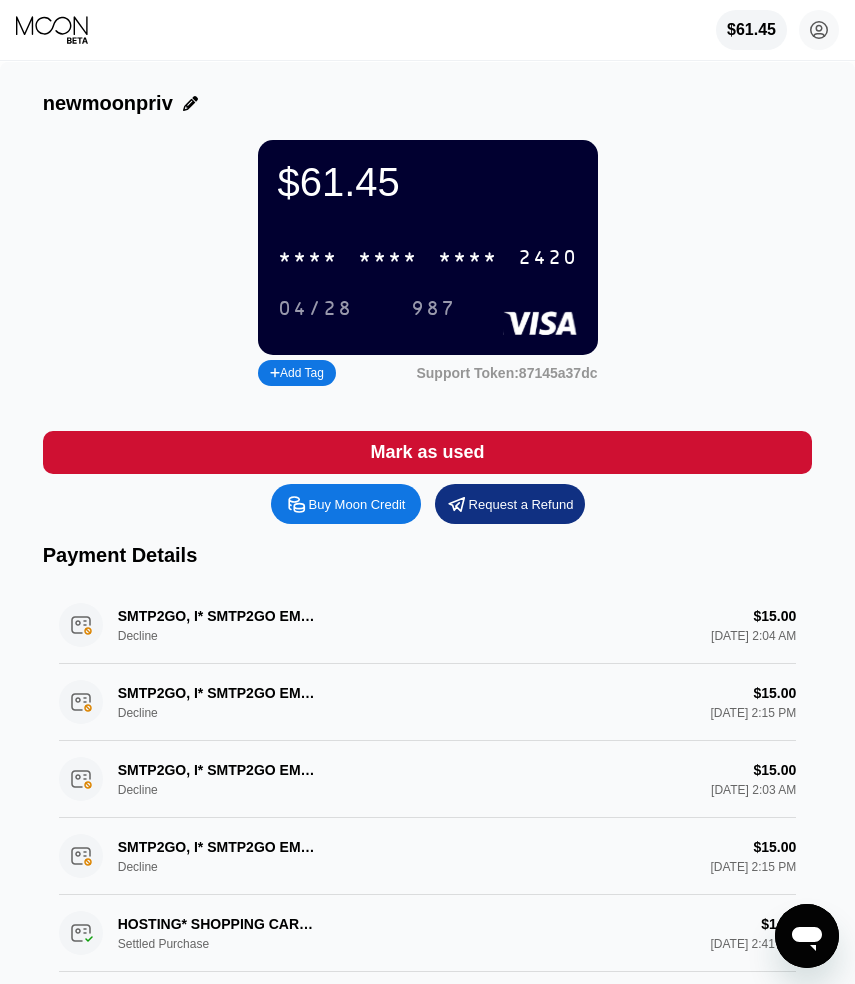 click 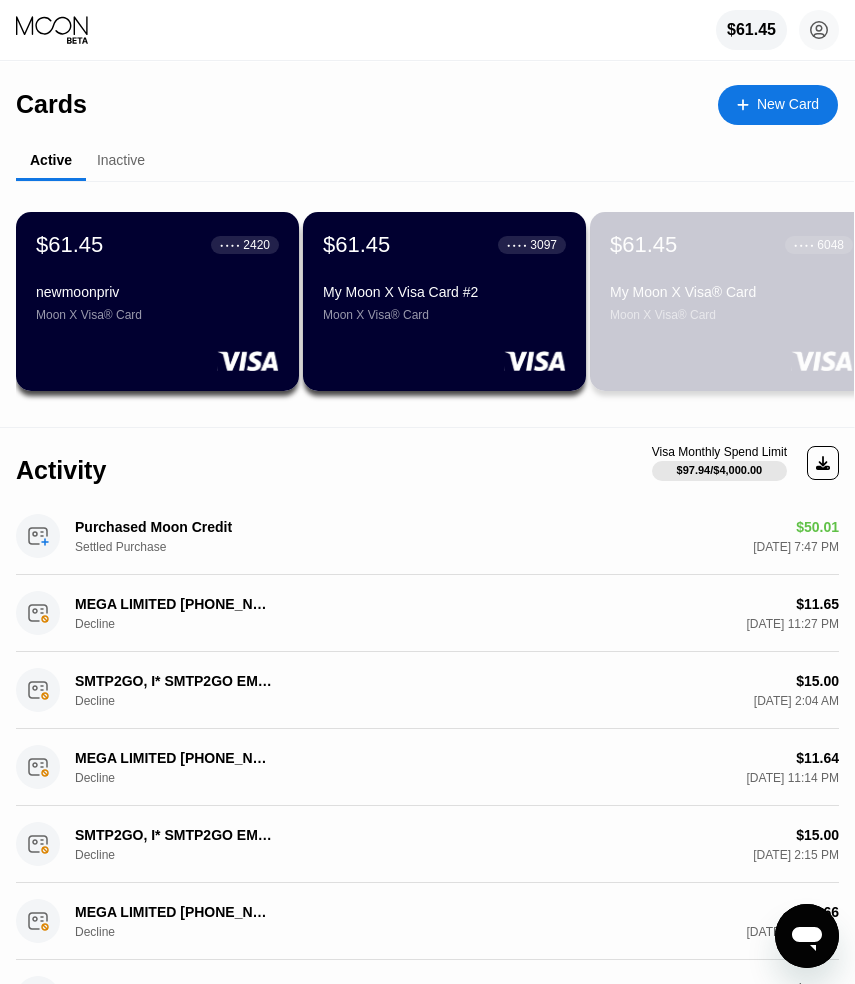 click on "My Moon X Visa® Card" at bounding box center (731, 292) 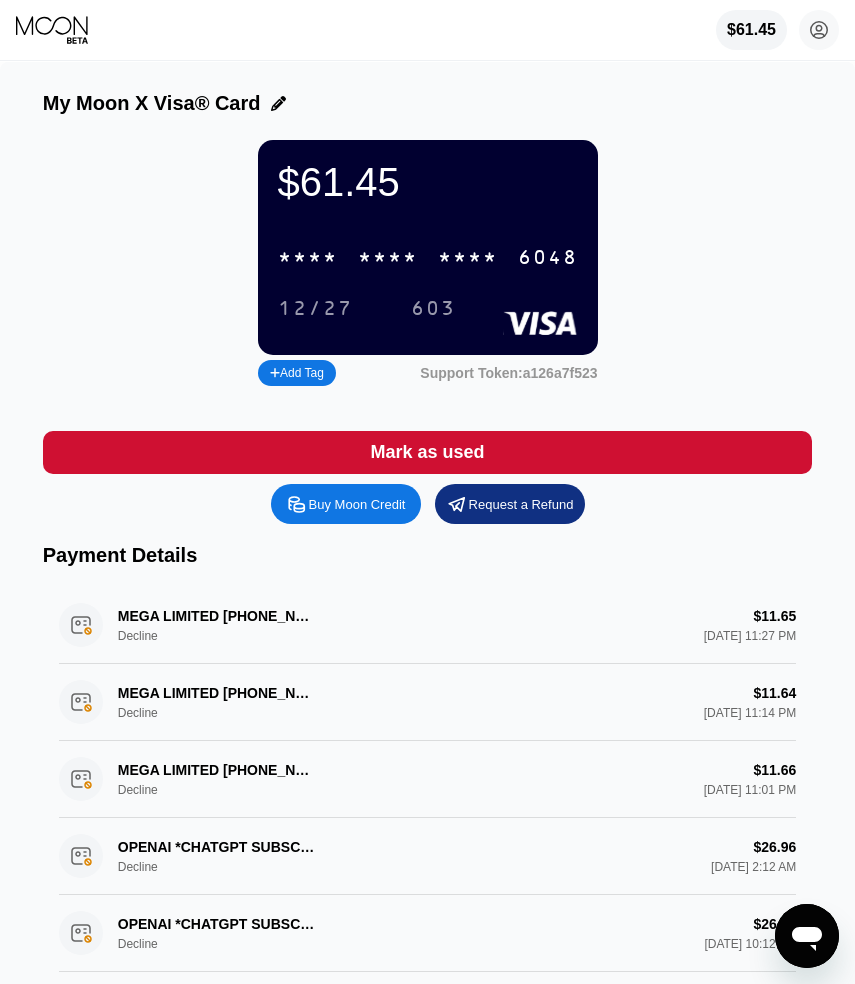 click on "* * * *" at bounding box center [308, 258] 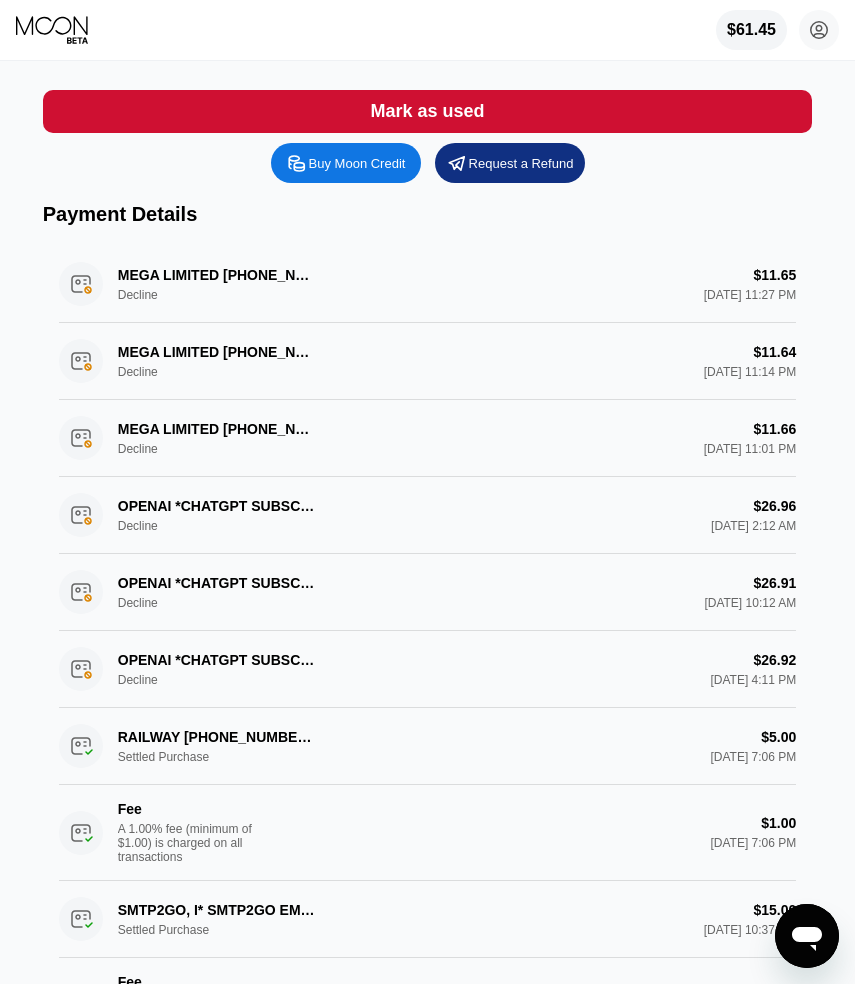 scroll, scrollTop: 0, scrollLeft: 0, axis: both 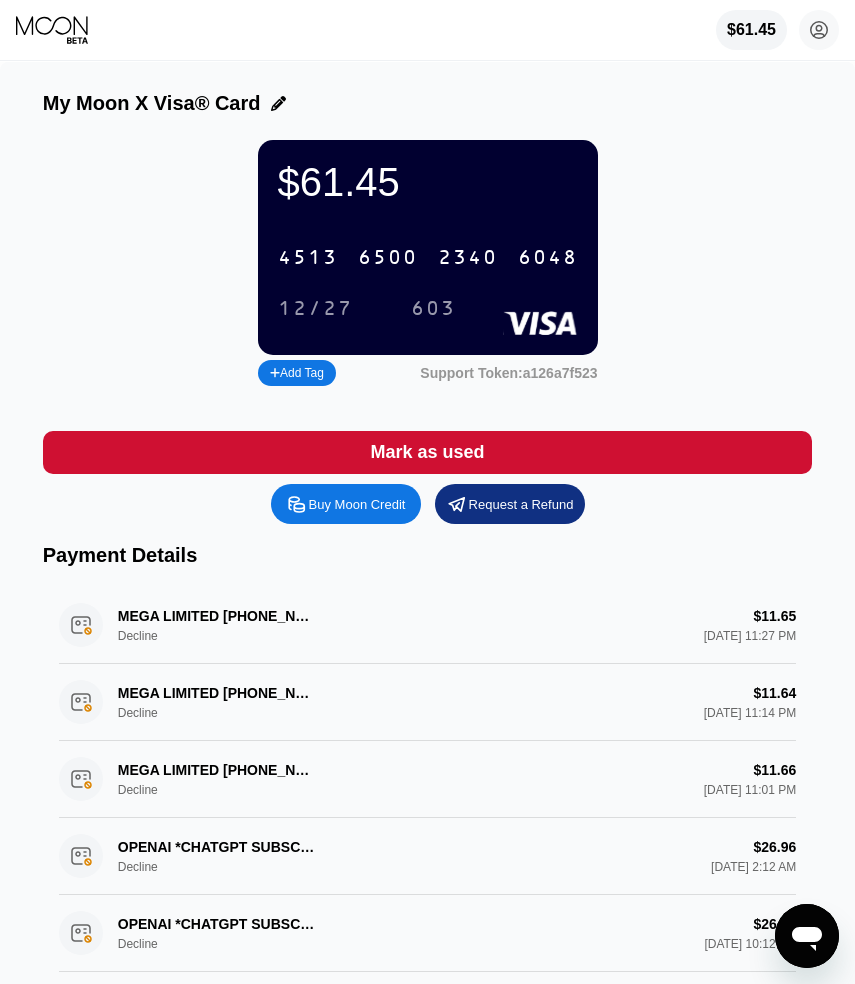 click on "603" at bounding box center (433, 309) 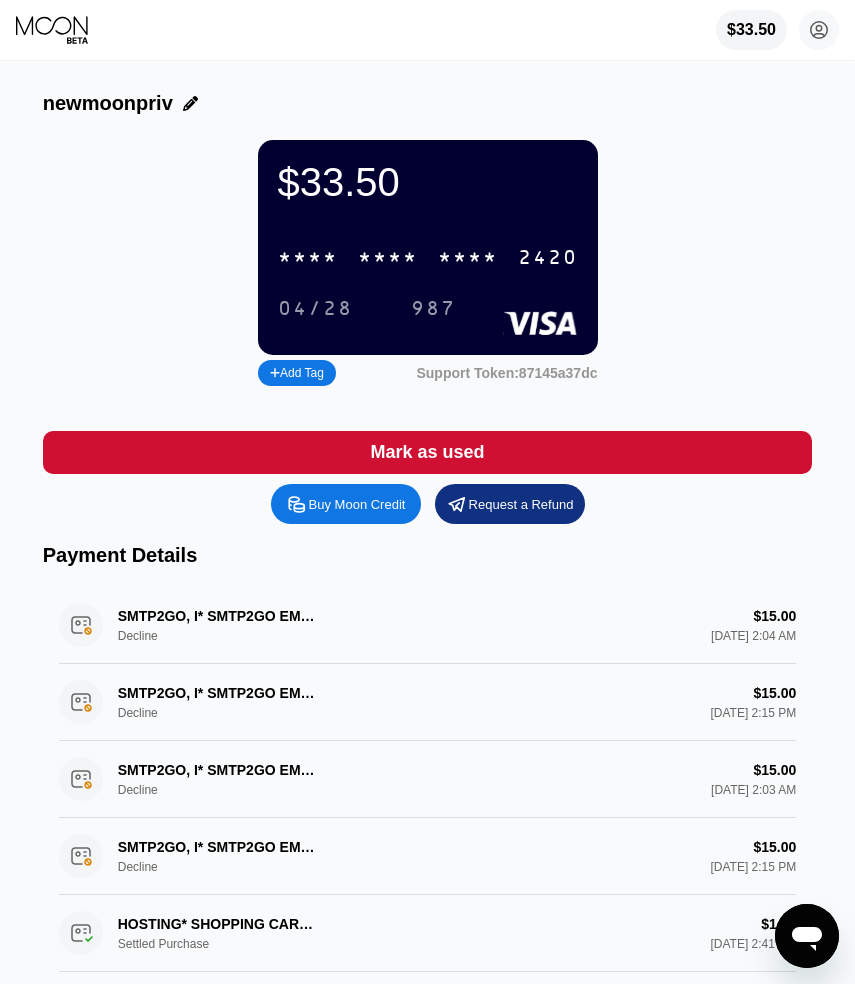 click on "* * * *" at bounding box center (308, 258) 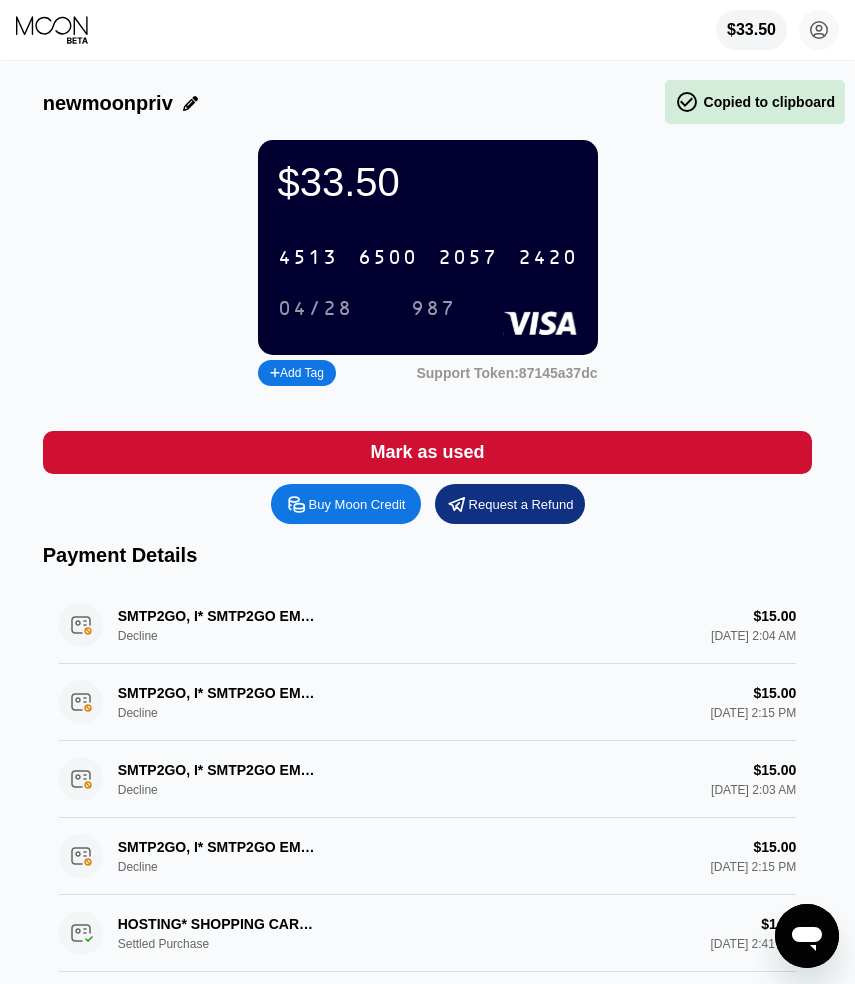 drag, startPoint x: 67, startPoint y: 46, endPoint x: 81, endPoint y: 46, distance: 14 